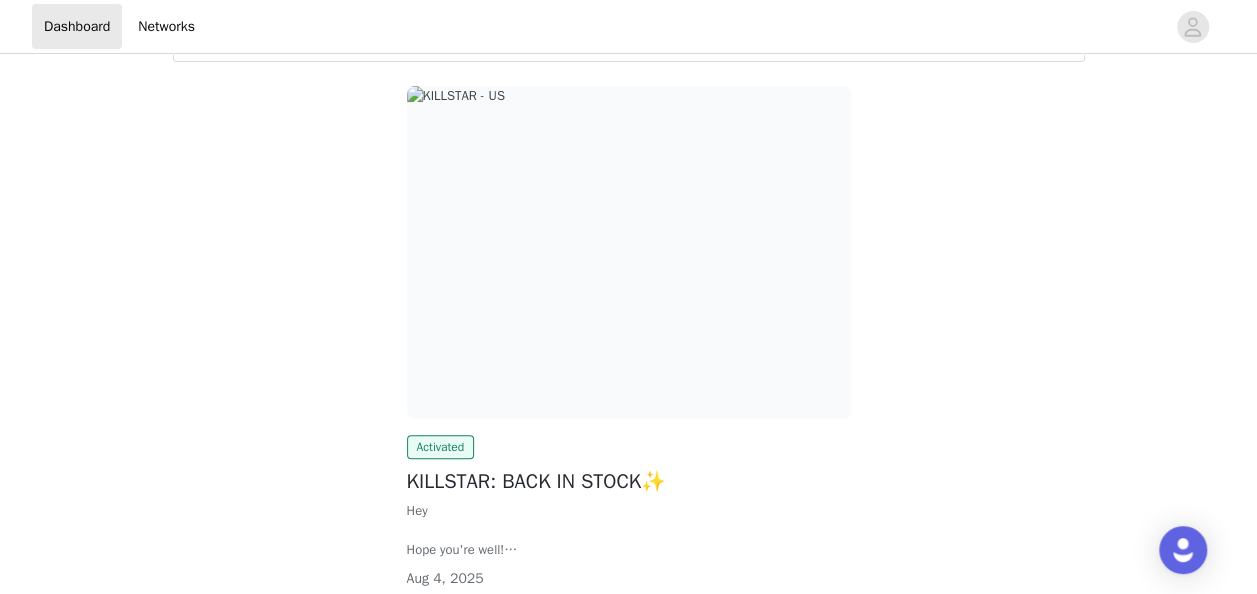 scroll, scrollTop: 0, scrollLeft: 0, axis: both 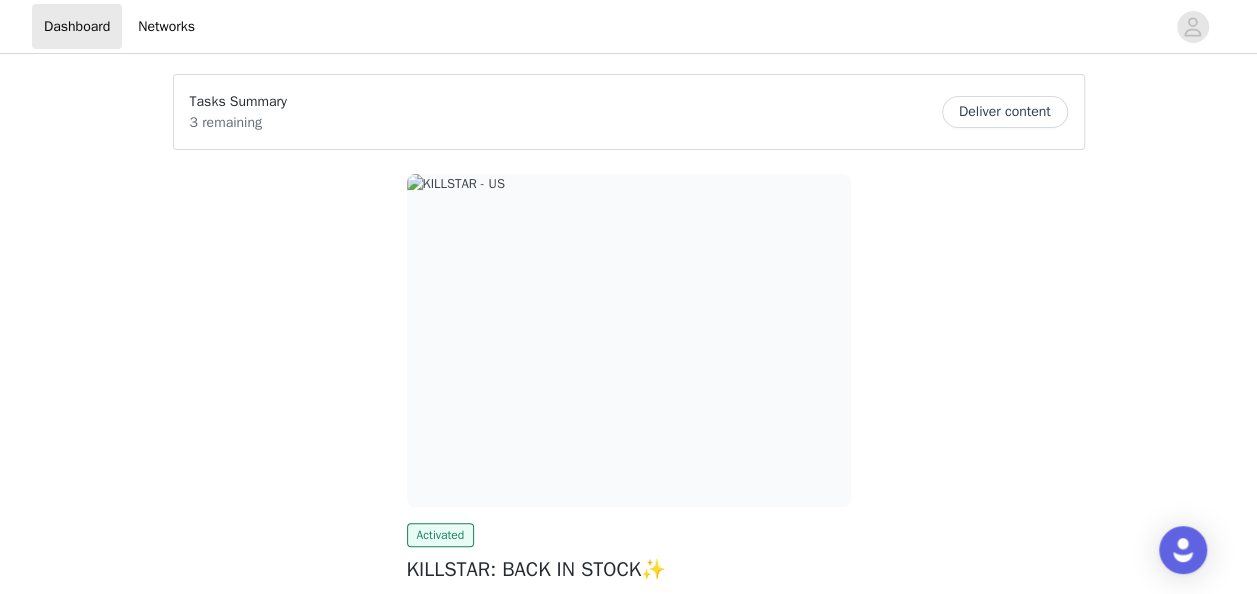 click on "Deliver content" at bounding box center (1005, 112) 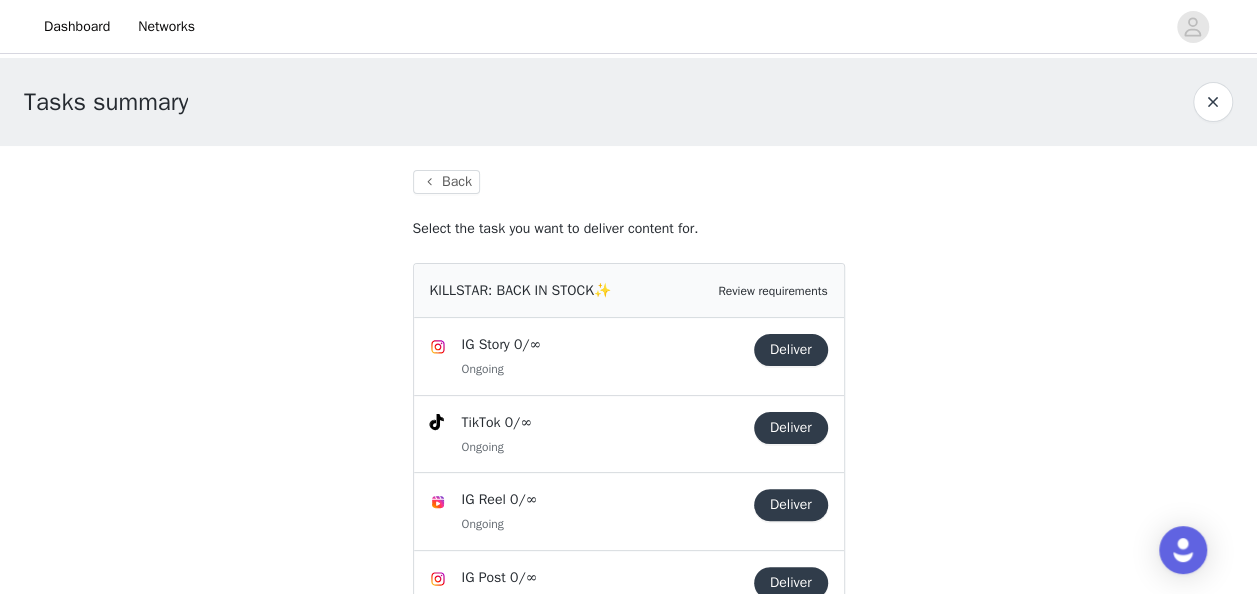 scroll, scrollTop: 80, scrollLeft: 0, axis: vertical 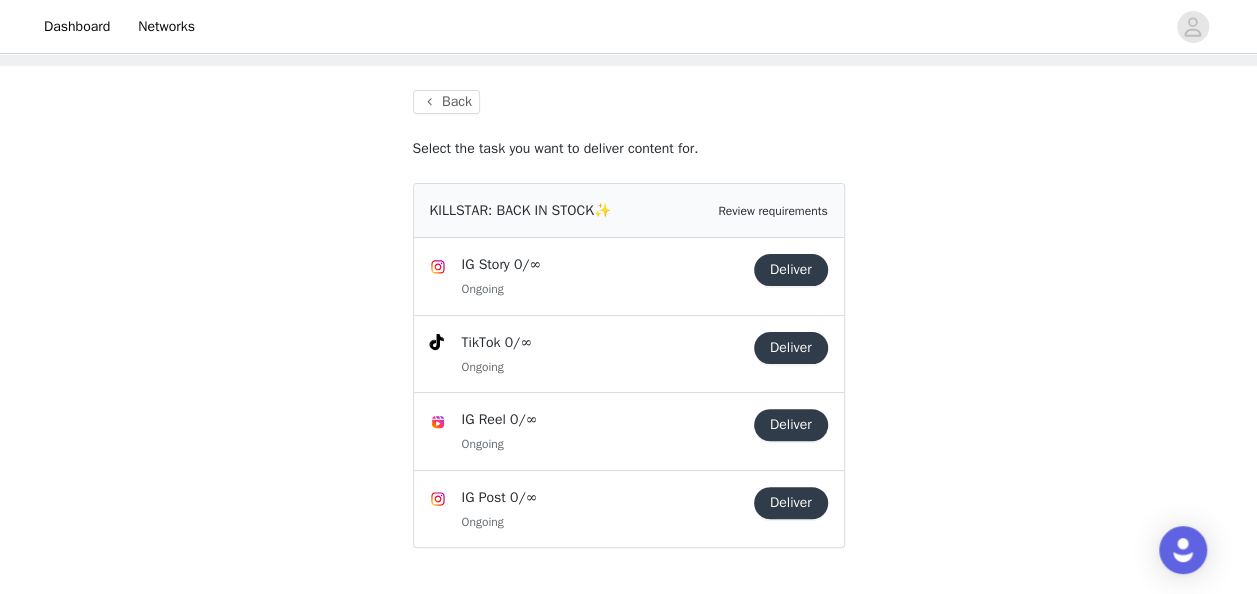 click on "Deliver" at bounding box center (791, 425) 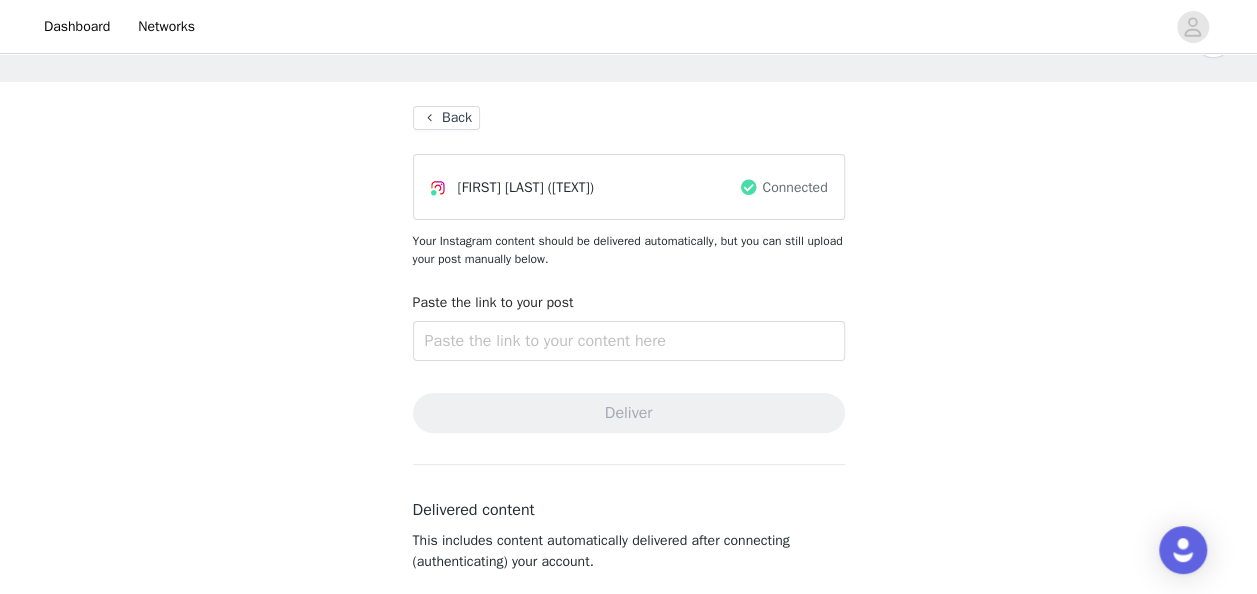 scroll, scrollTop: 175, scrollLeft: 0, axis: vertical 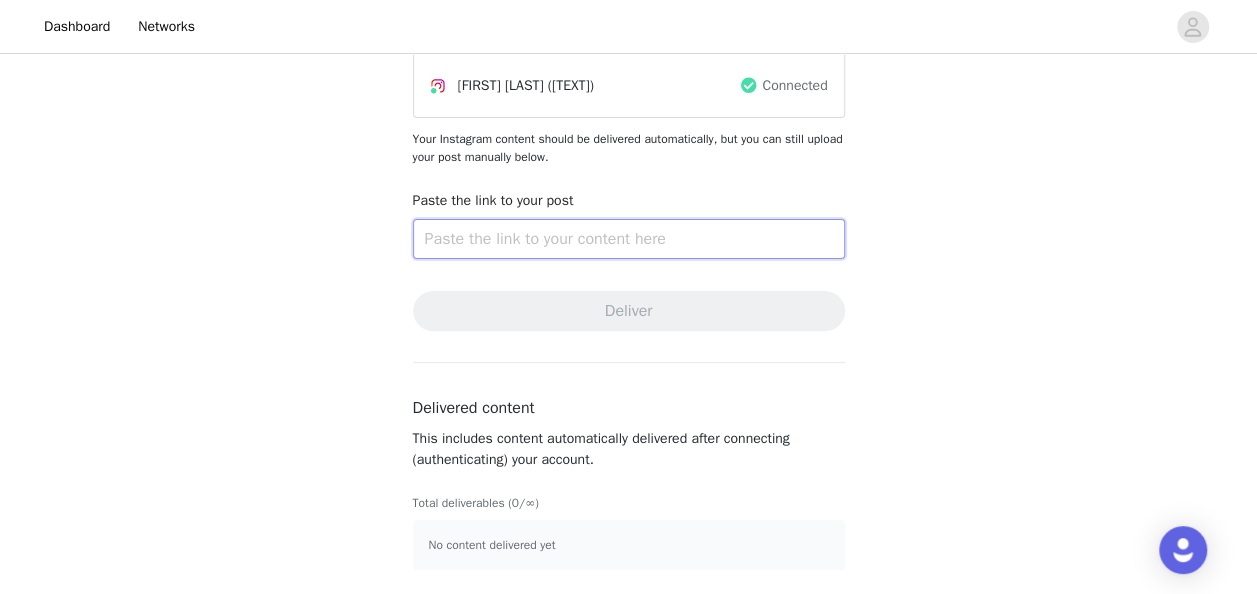 click at bounding box center (629, 239) 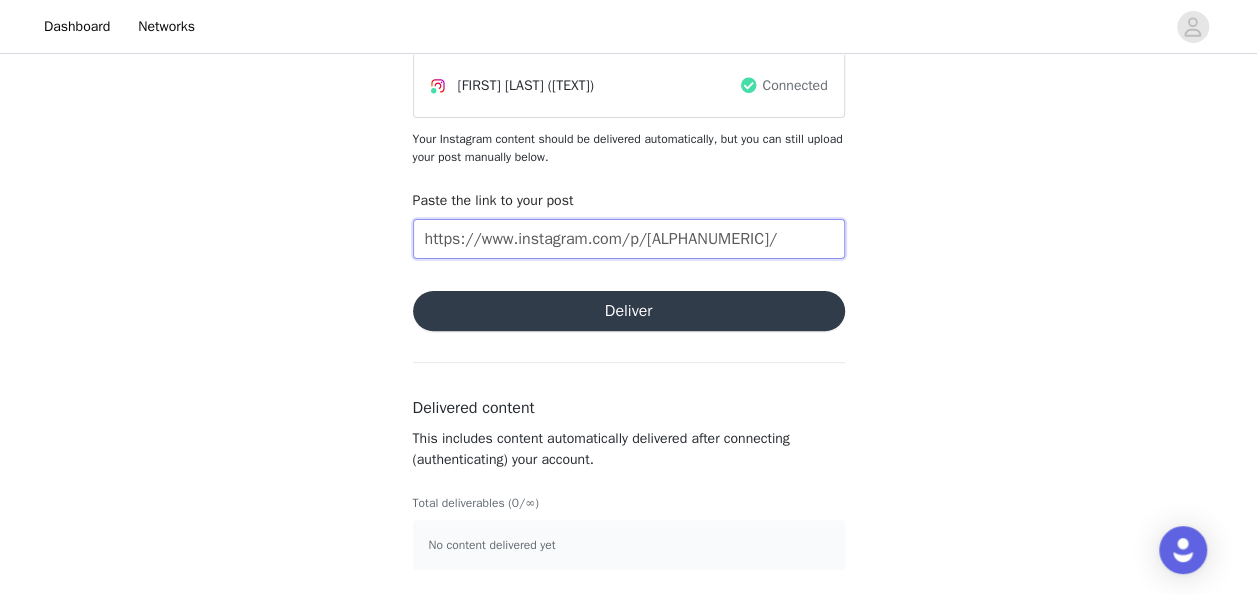 type on "https://www.instagram.com/p/[ALPHANUMERIC]/" 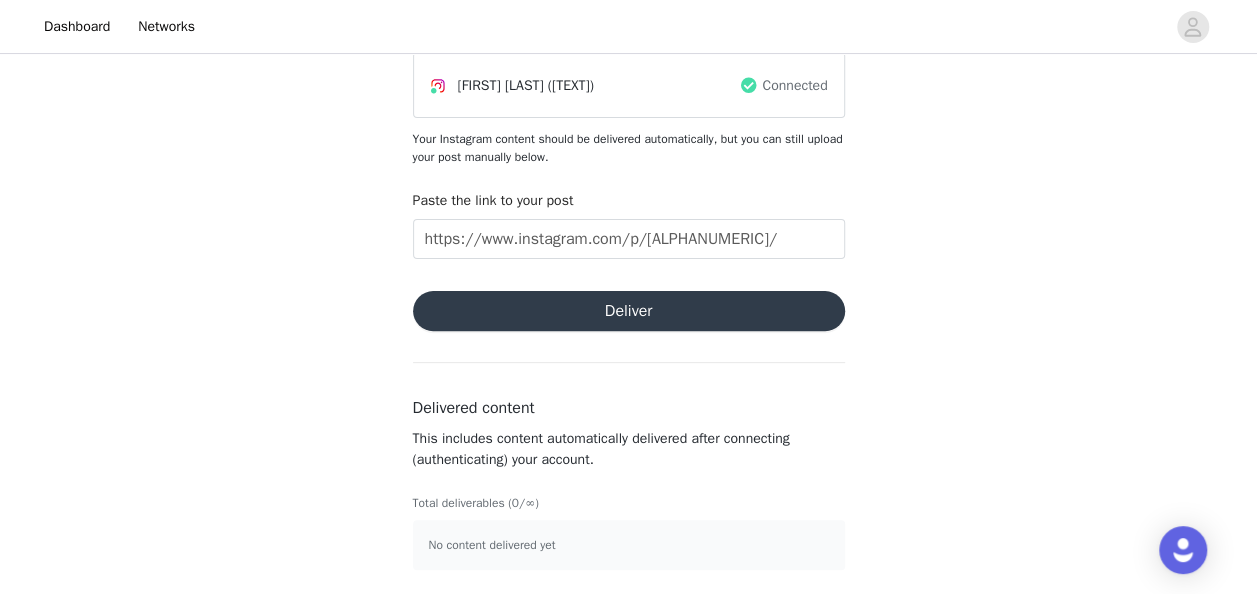 click on "Deliver" at bounding box center (629, 311) 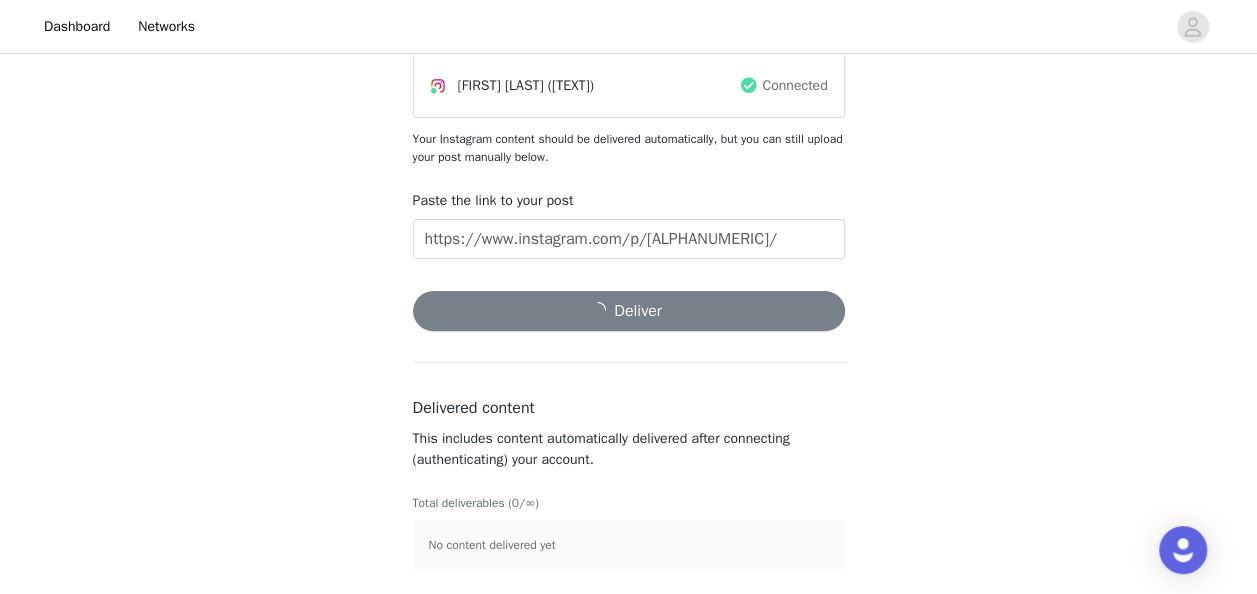 scroll, scrollTop: 0, scrollLeft: 0, axis: both 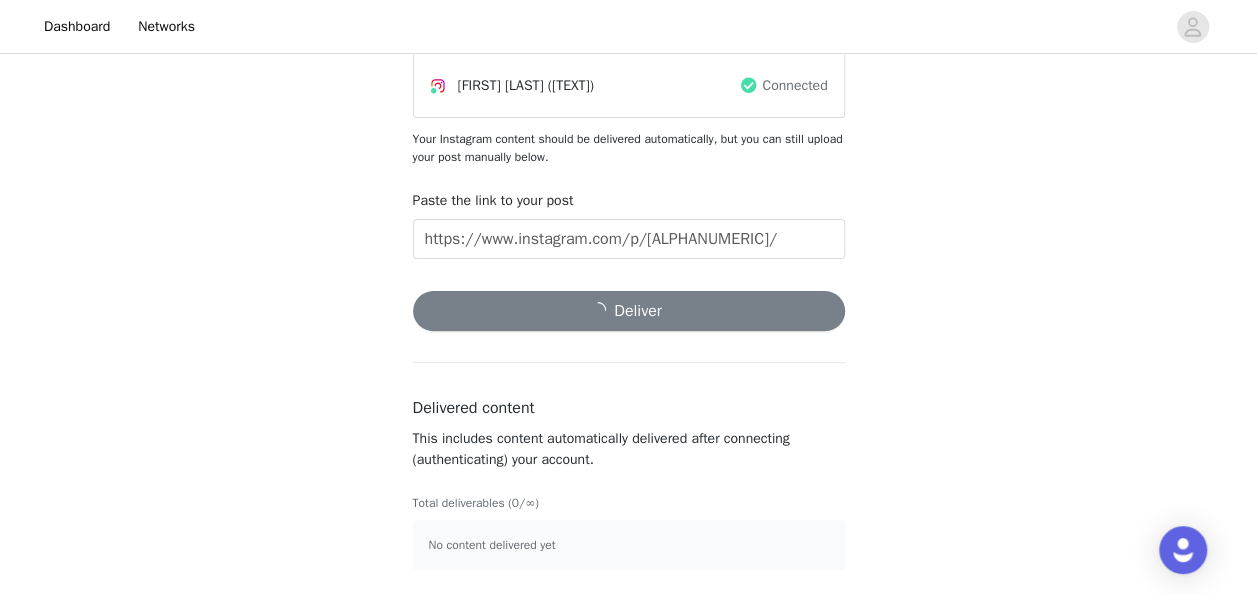 click on "Back" at bounding box center (446, 16) 